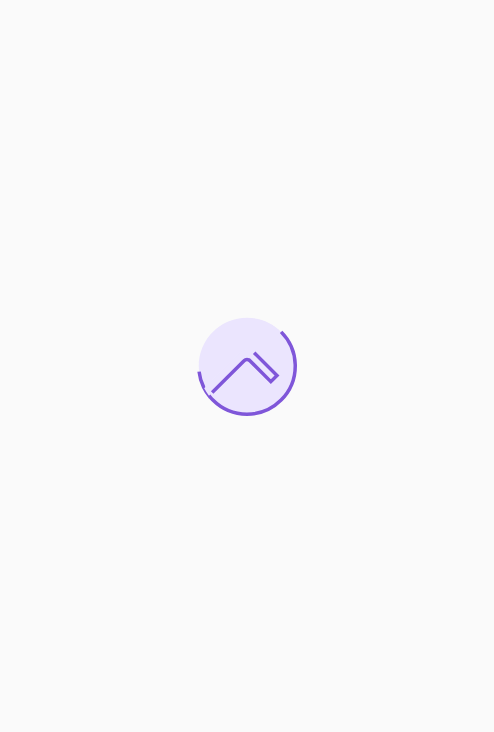 scroll, scrollTop: 0, scrollLeft: 0, axis: both 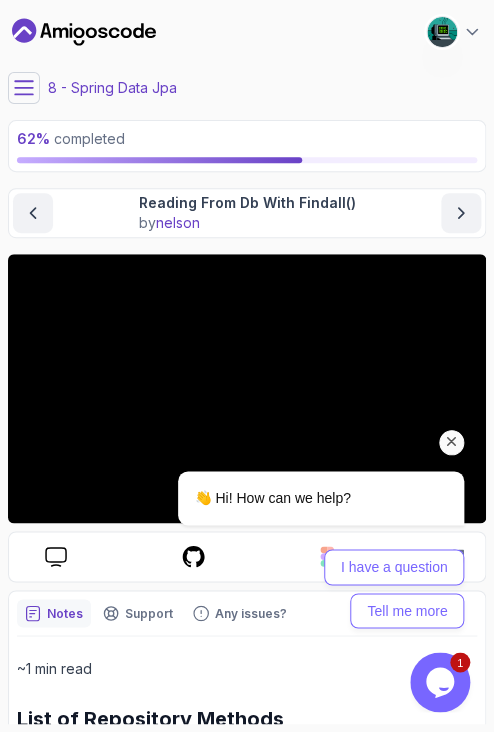 click at bounding box center (452, 442) 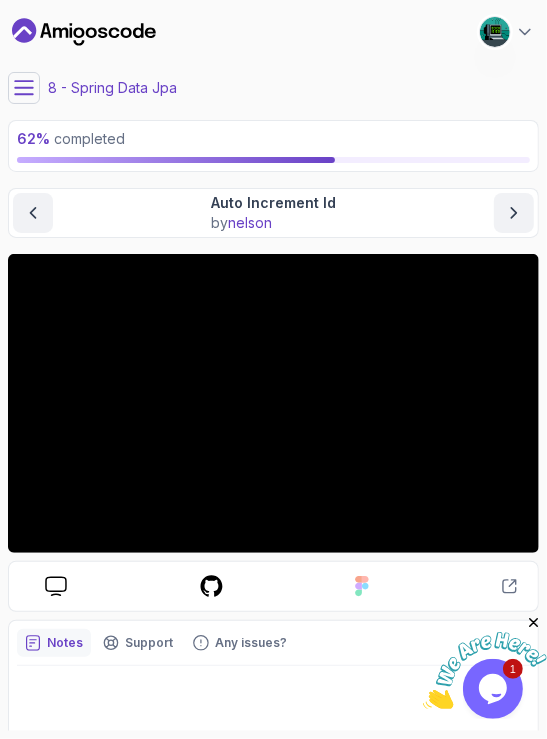 click 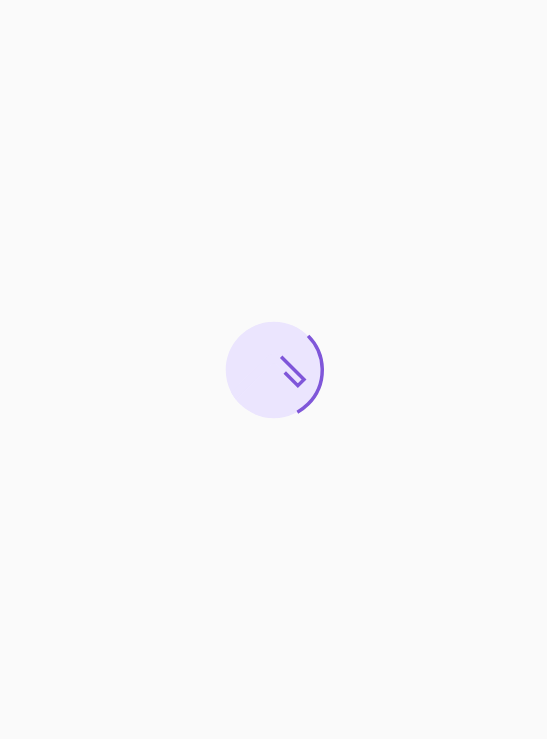 scroll, scrollTop: 0, scrollLeft: 0, axis: both 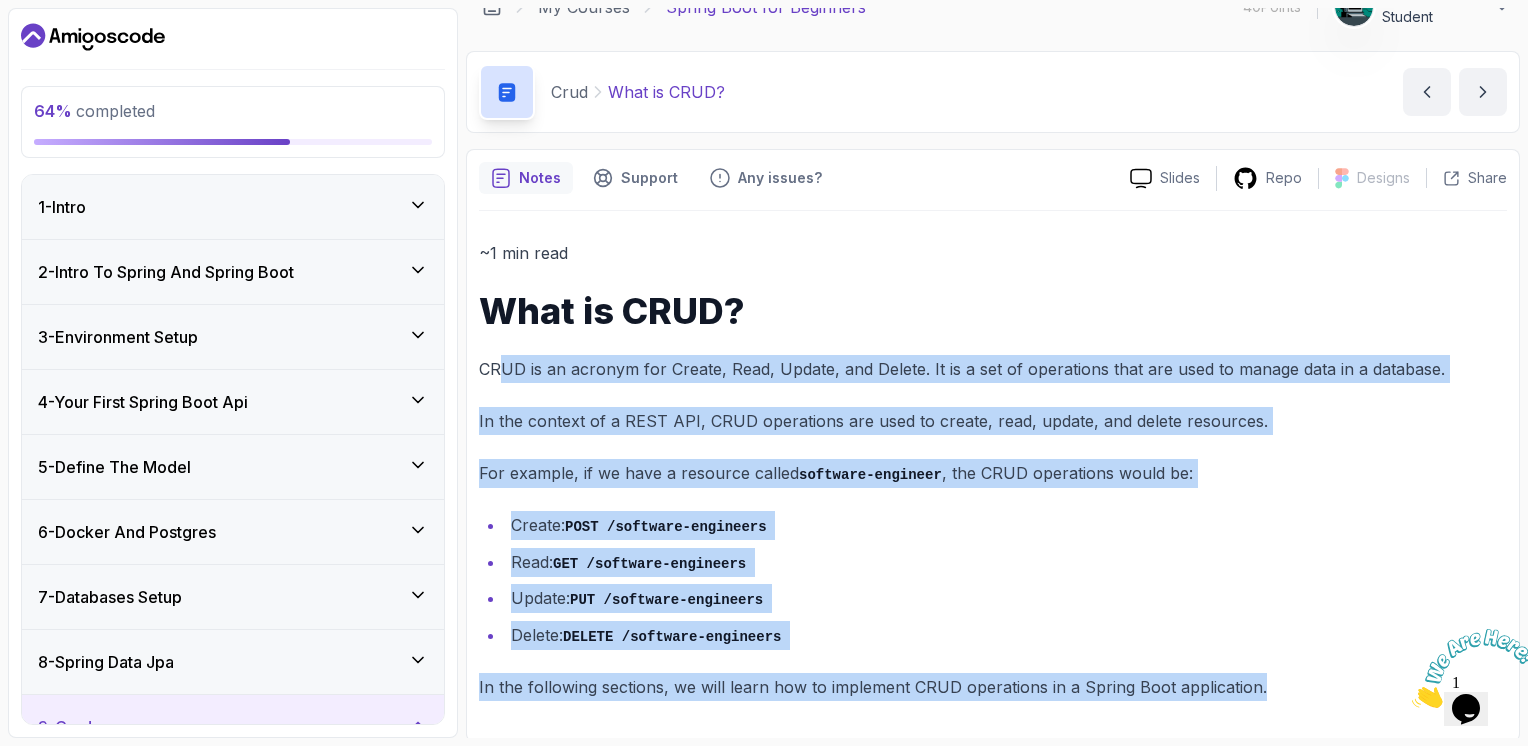 drag, startPoint x: 1260, startPoint y: 681, endPoint x: 497, endPoint y: 342, distance: 834.9191 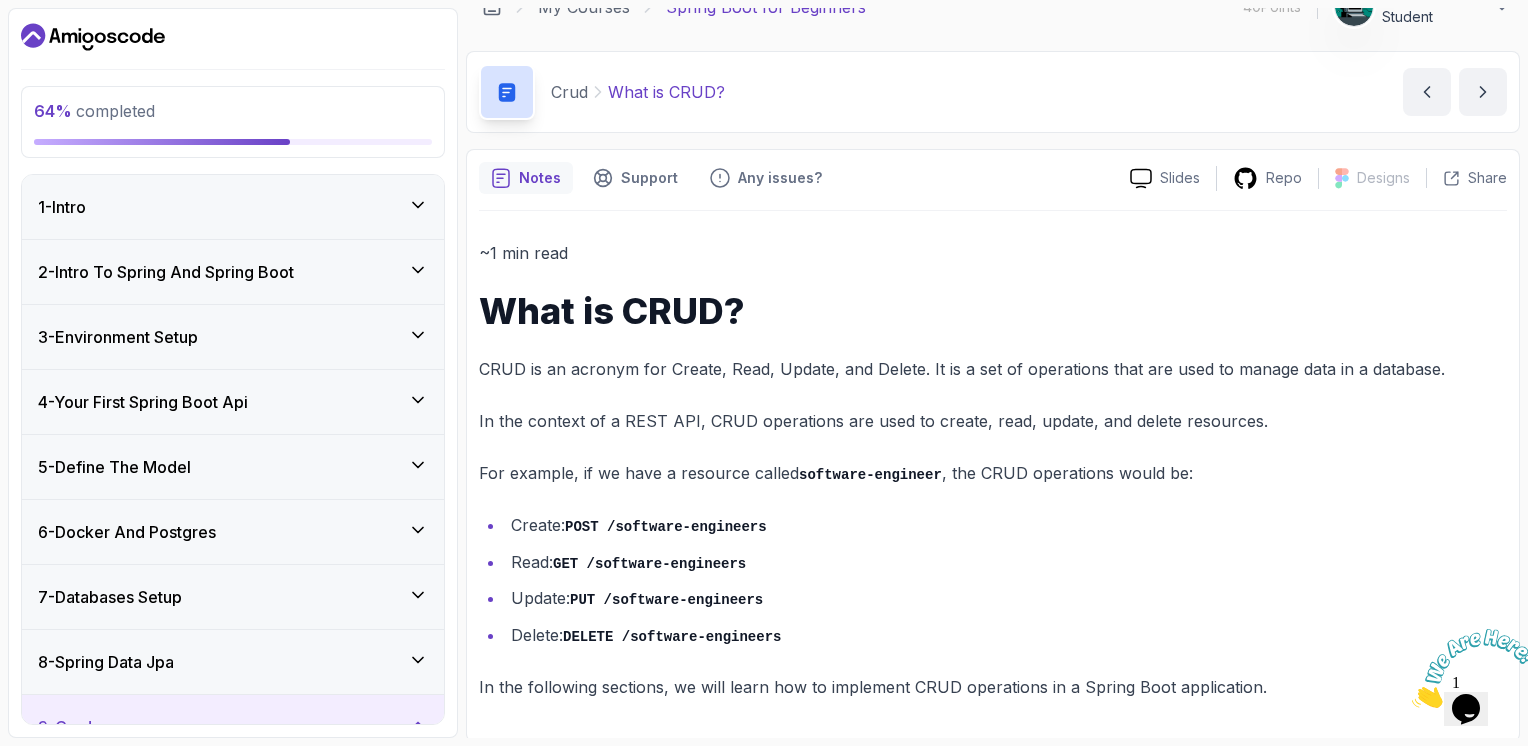 click on "1  -  Intro" at bounding box center [233, 207] 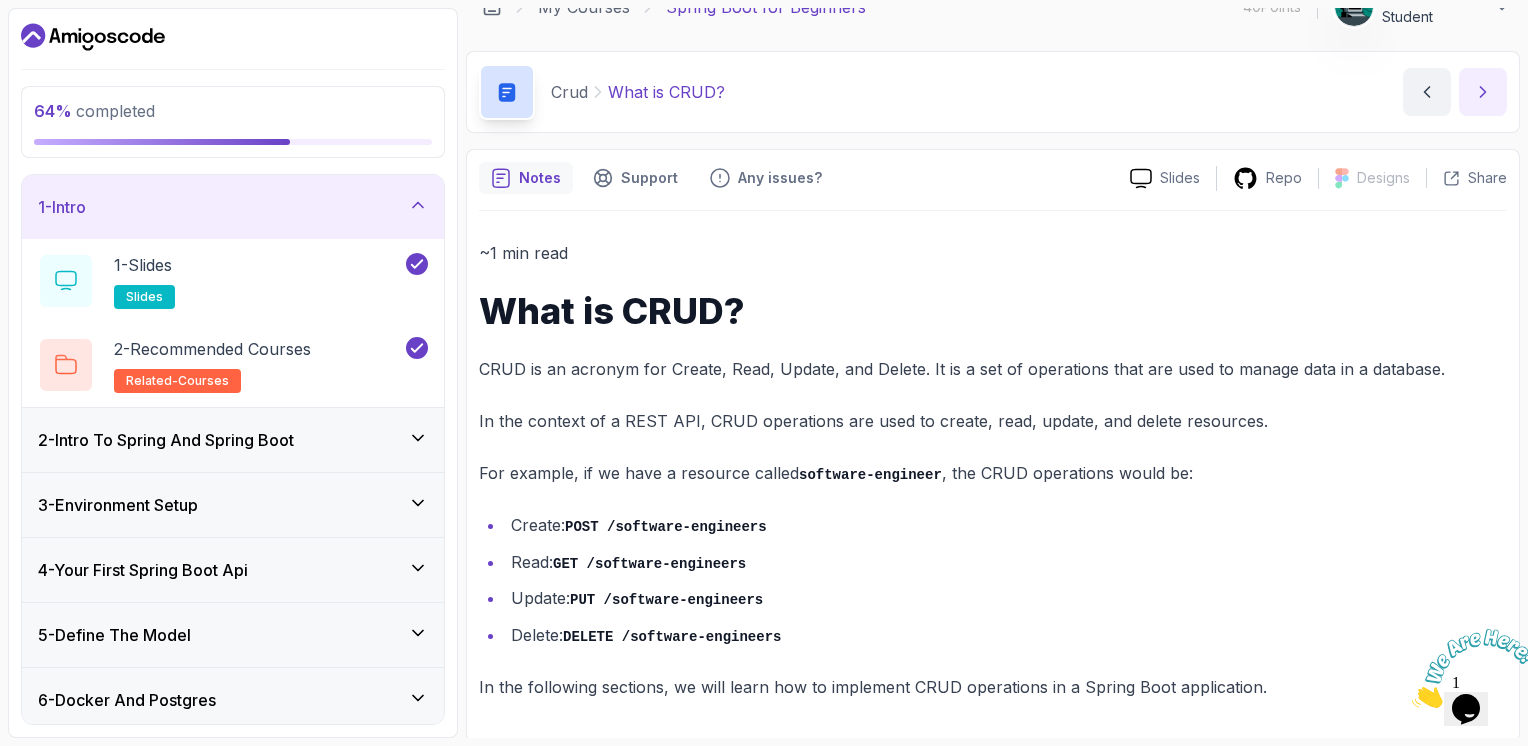 click 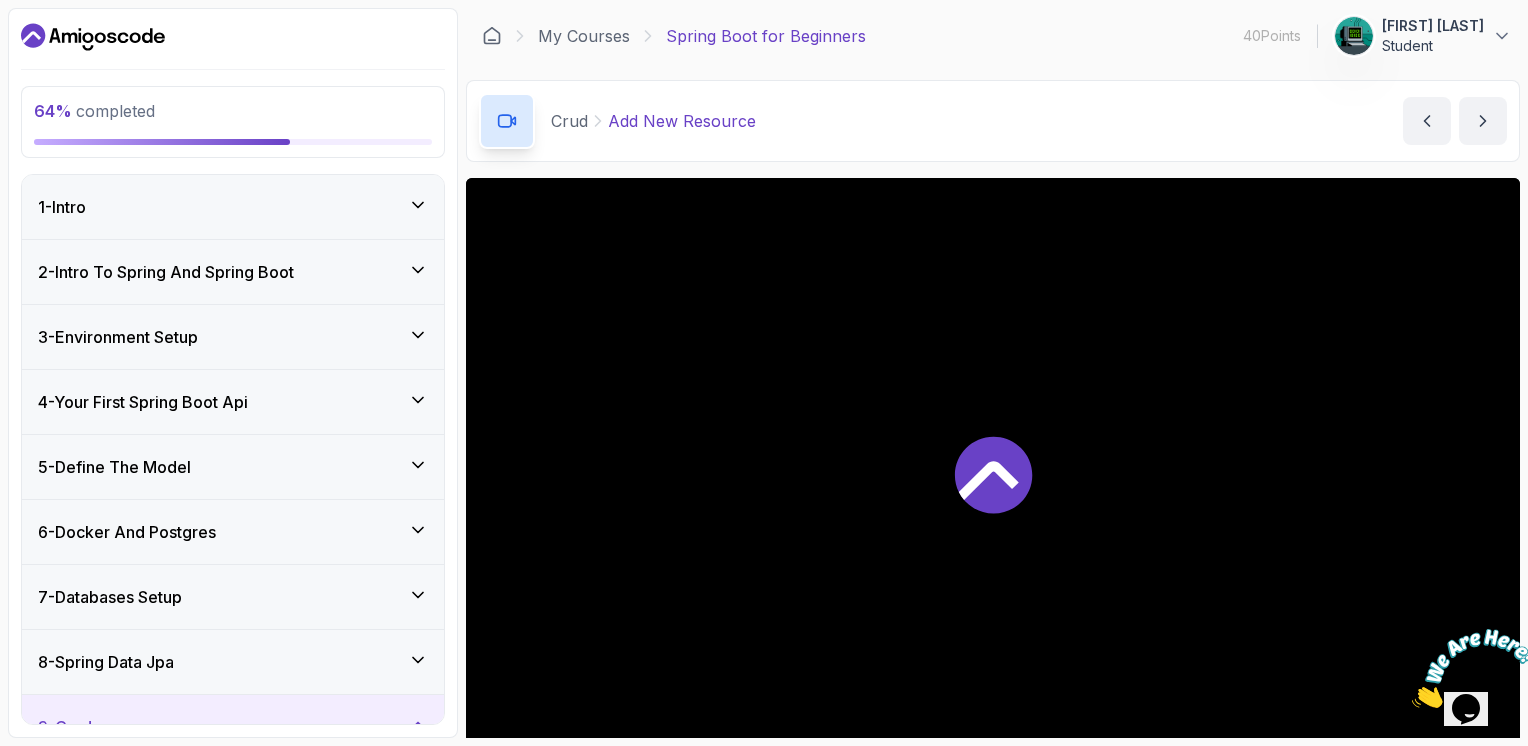 scroll, scrollTop: 170, scrollLeft: 0, axis: vertical 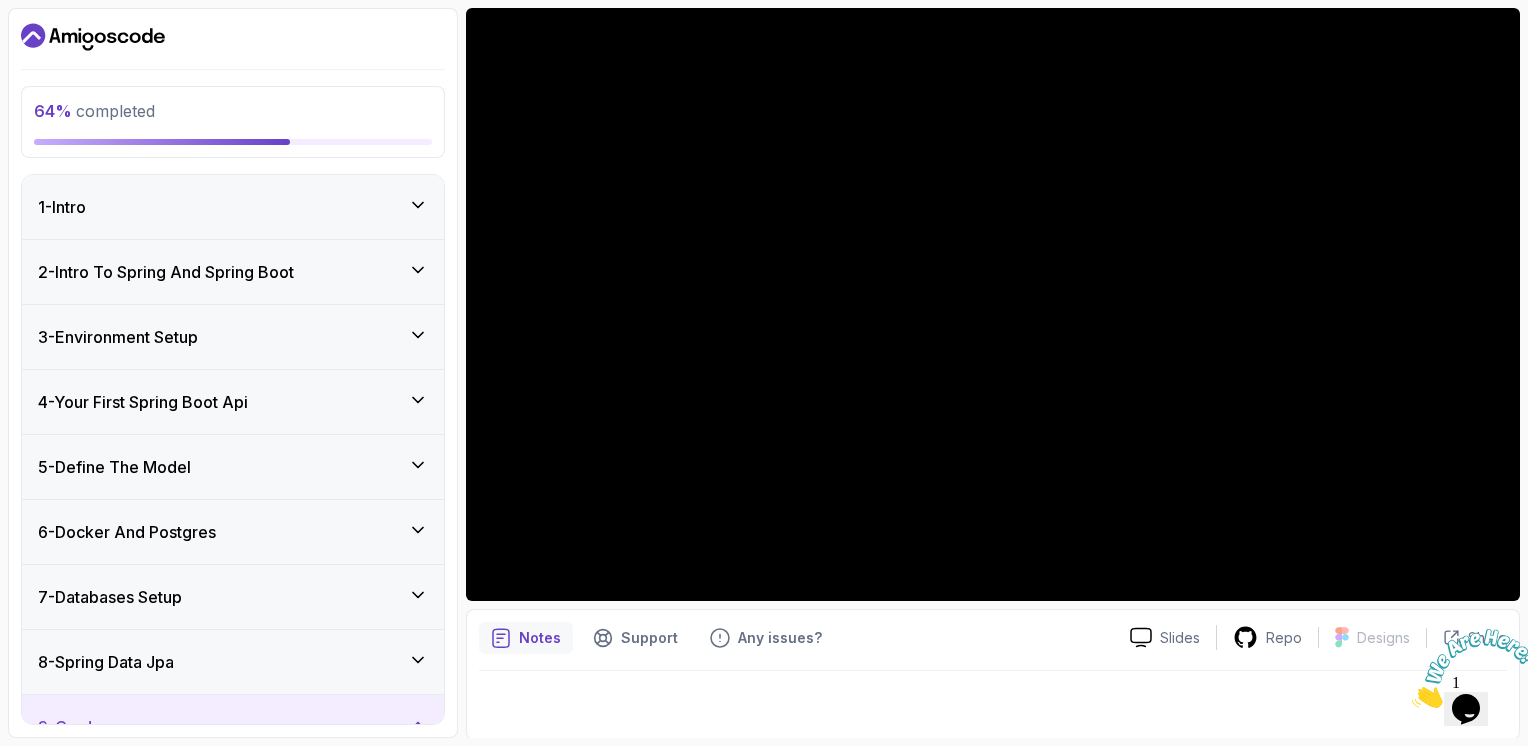 click at bounding box center [1474, 668] 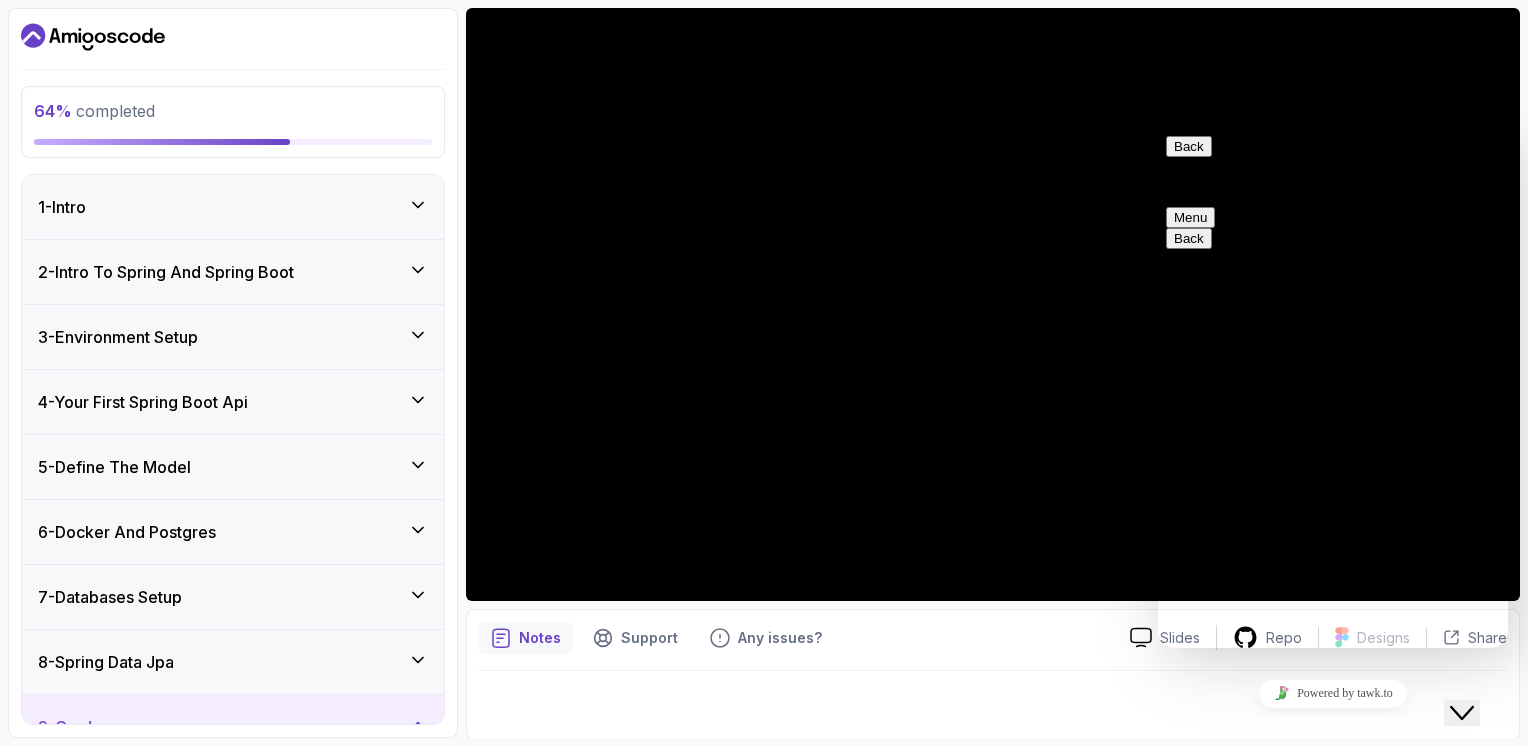 click at bounding box center [1158, 128] 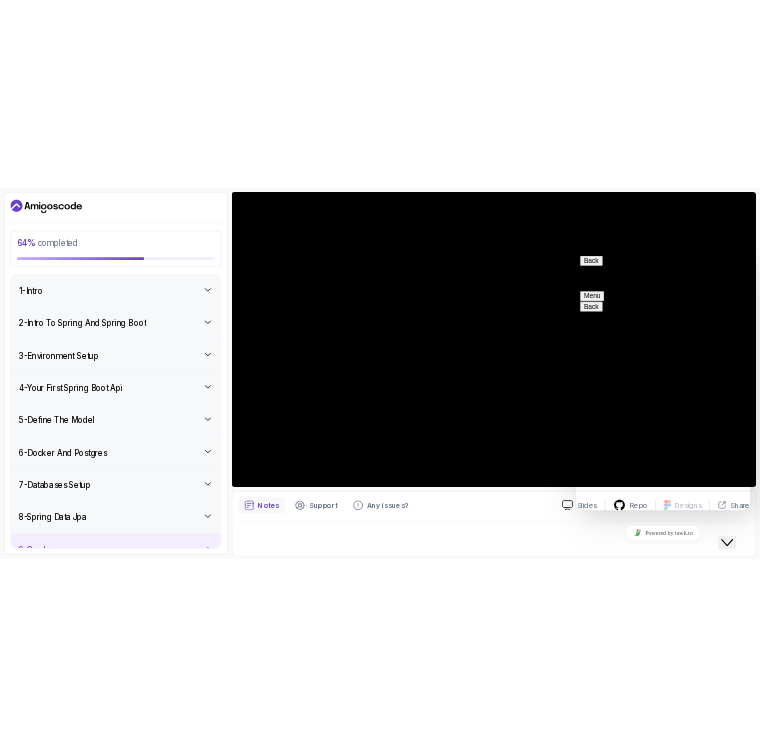 scroll, scrollTop: 0, scrollLeft: 0, axis: both 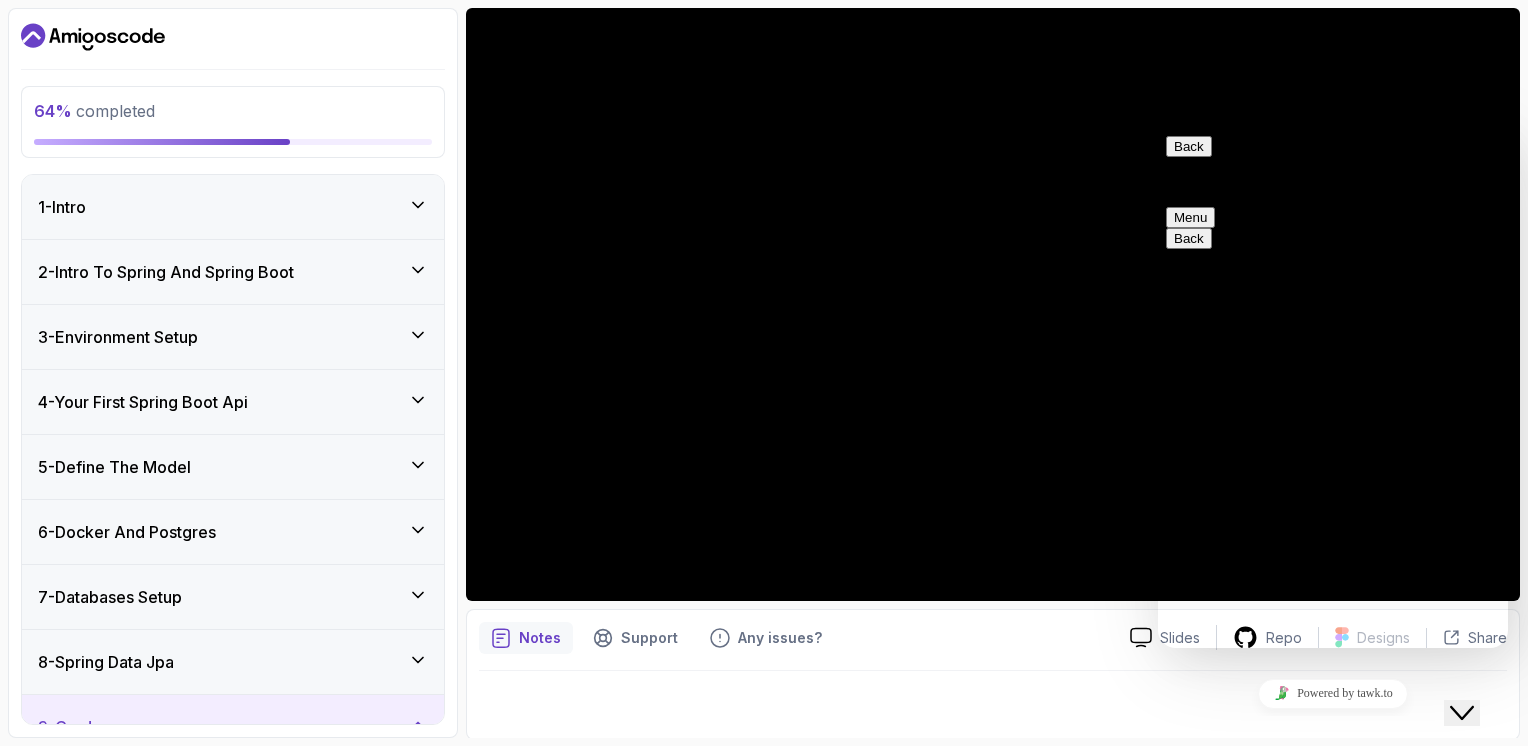type on "i am not understanding well controllers" 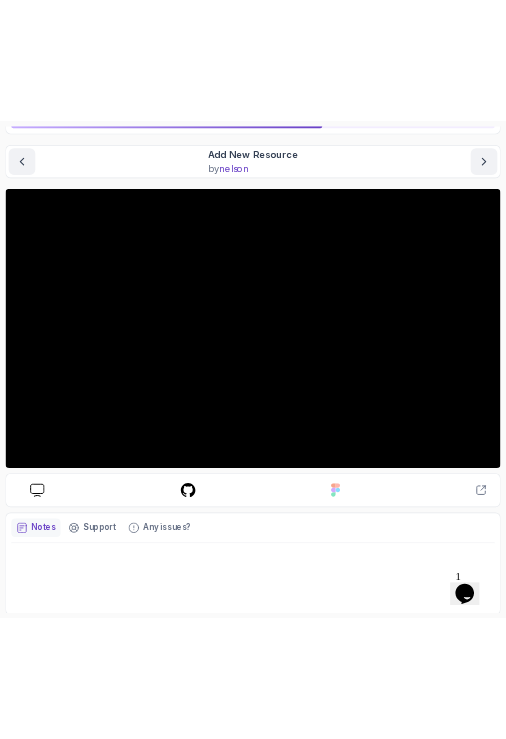 scroll, scrollTop: 160, scrollLeft: 0, axis: vertical 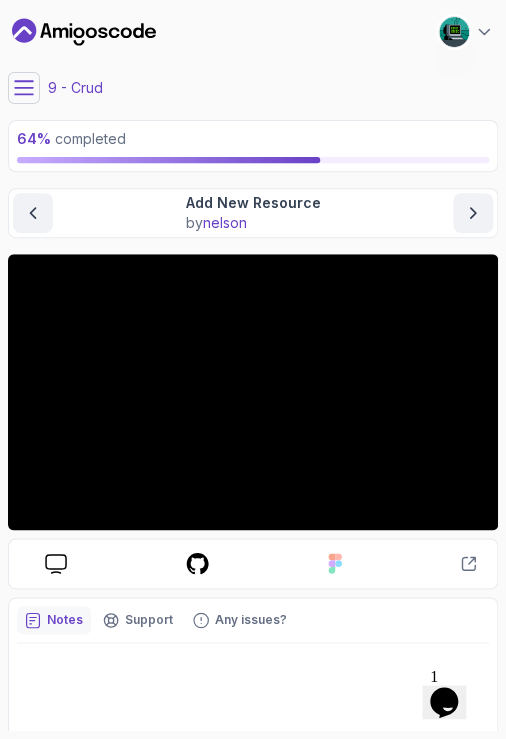 click on "Sorry to keep you waiting, unfortunately all of our agents are currently busy or away, please leave a message and we will get back to you as soon as possible. What’s the best email to reach you on?" at bounding box center (314, 340) 